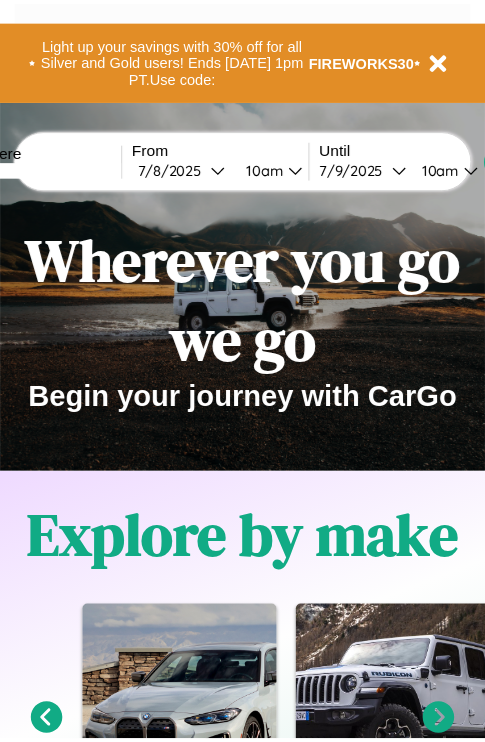 scroll, scrollTop: 0, scrollLeft: 0, axis: both 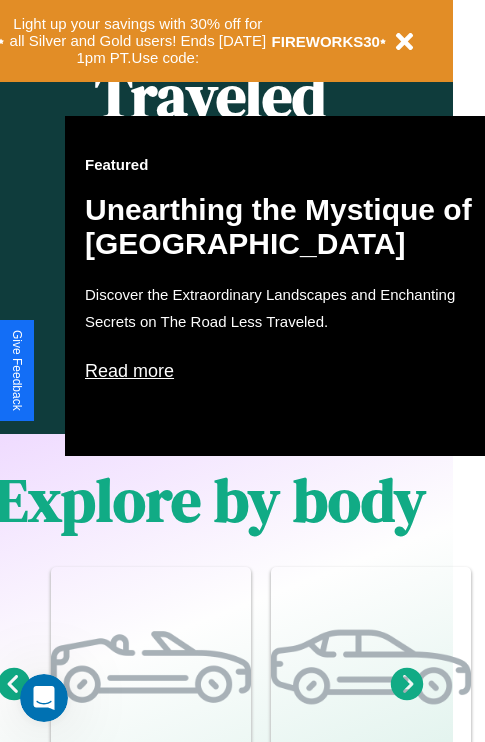 click on "Read more" at bounding box center (285, 371) 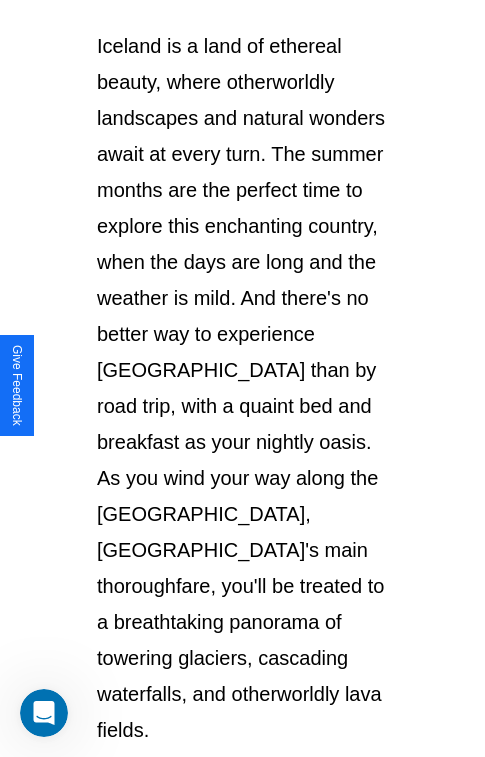 scroll, scrollTop: 3458, scrollLeft: 0, axis: vertical 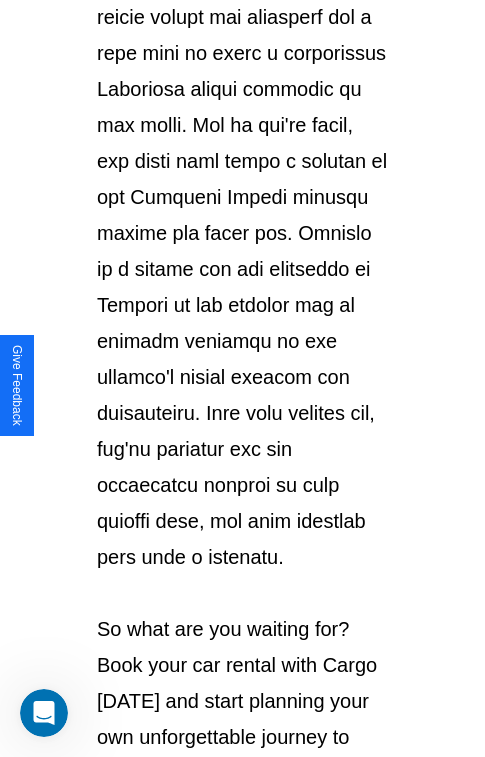 click on "Explore Cars" at bounding box center [242, 819] 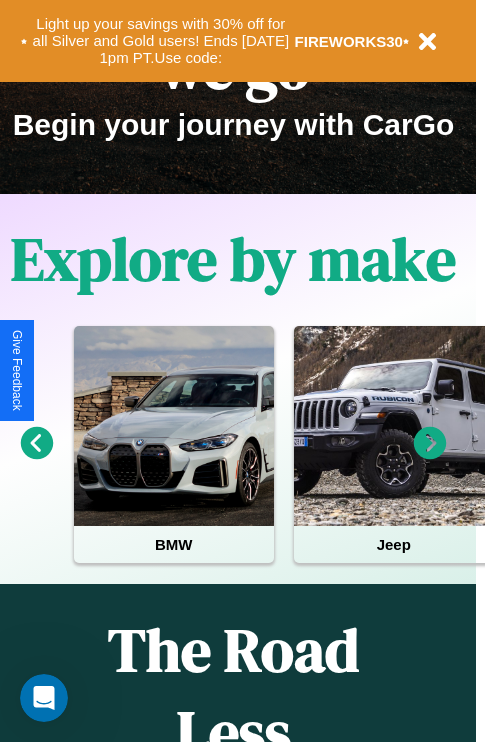scroll, scrollTop: 0, scrollLeft: 0, axis: both 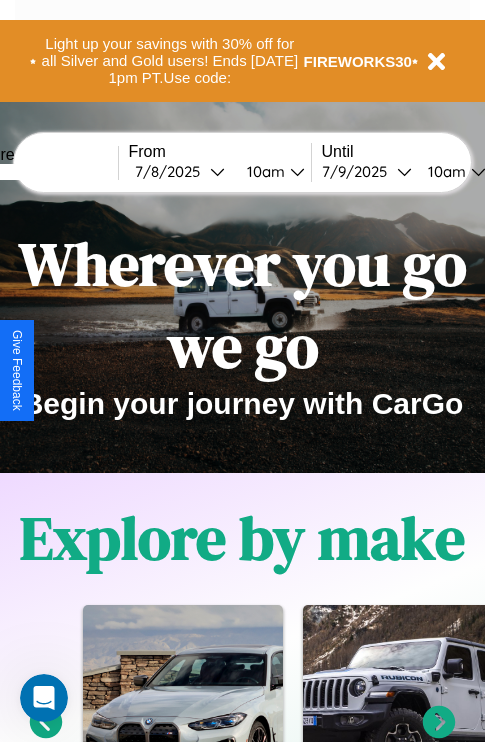 click at bounding box center [43, 172] 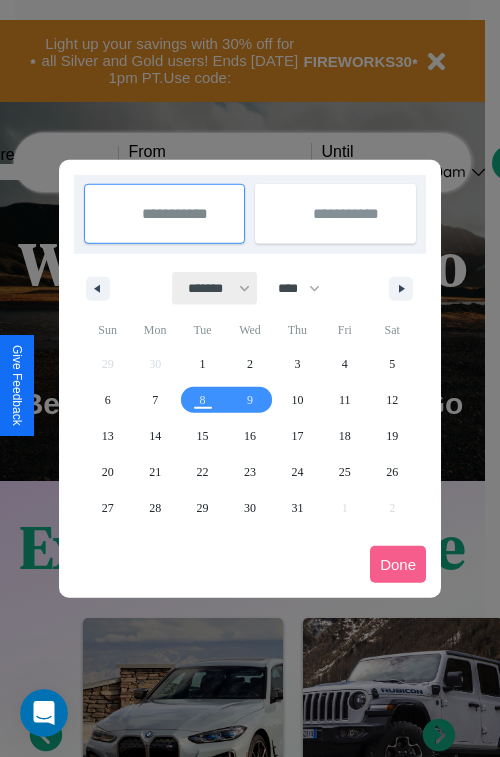 click on "******* ******** ***** ***** *** **** **** ****** ********* ******* ******** ********" at bounding box center [215, 288] 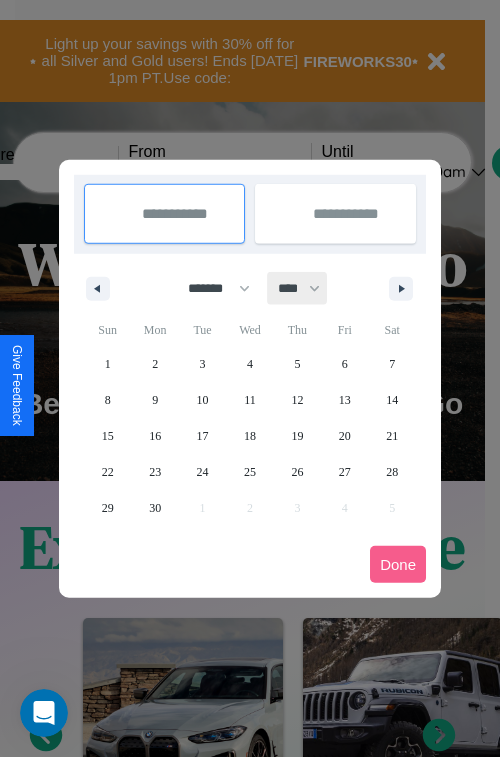 click on "**** **** **** **** **** **** **** **** **** **** **** **** **** **** **** **** **** **** **** **** **** **** **** **** **** **** **** **** **** **** **** **** **** **** **** **** **** **** **** **** **** **** **** **** **** **** **** **** **** **** **** **** **** **** **** **** **** **** **** **** **** **** **** **** **** **** **** **** **** **** **** **** **** **** **** **** **** **** **** **** **** **** **** **** **** **** **** **** **** **** **** **** **** **** **** **** **** **** **** **** **** **** **** **** **** **** **** **** **** **** **** **** **** **** **** **** **** **** **** **** ****" at bounding box center (298, 288) 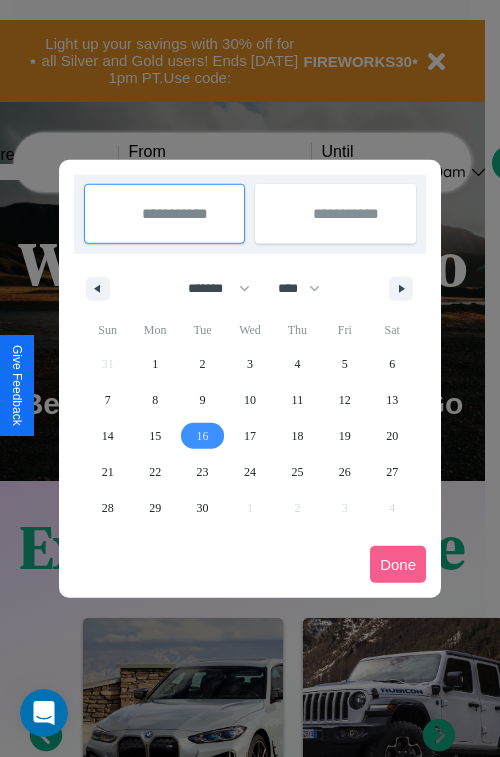 click on "16" at bounding box center (203, 436) 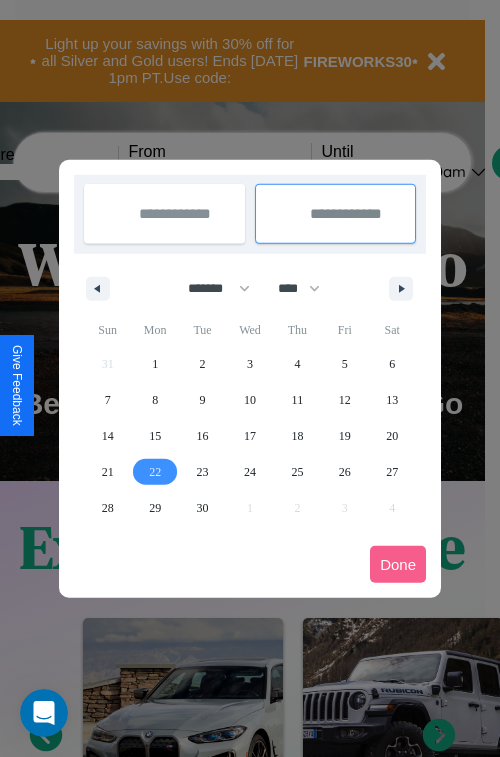 click on "22" at bounding box center [155, 472] 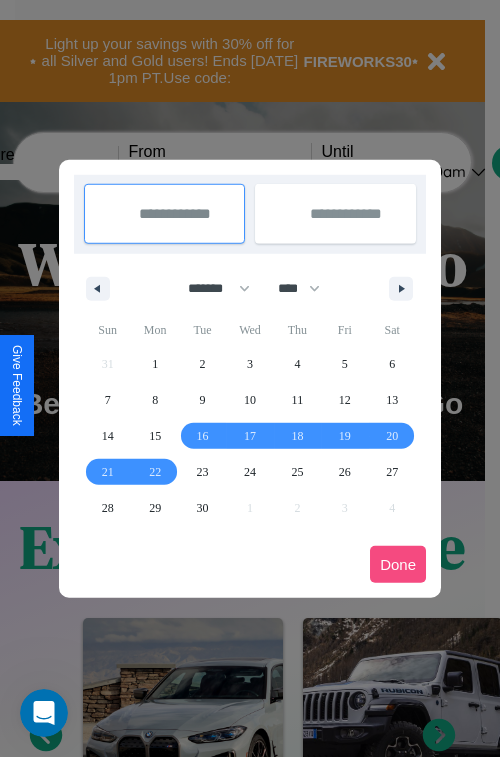 click on "Done" at bounding box center (398, 564) 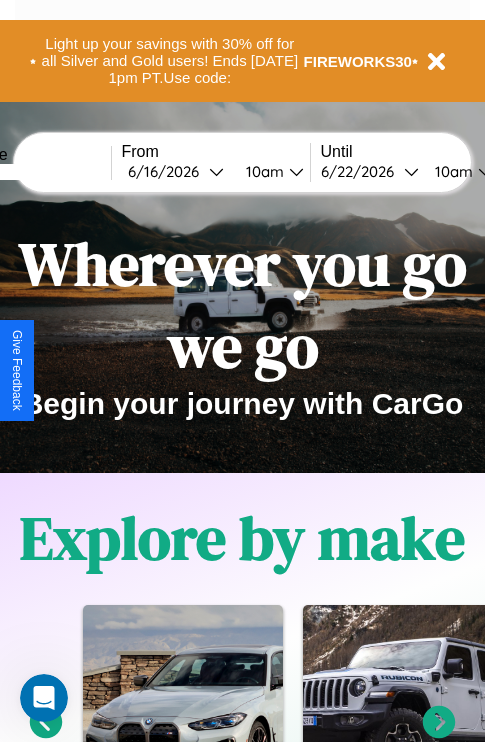 scroll, scrollTop: 0, scrollLeft: 75, axis: horizontal 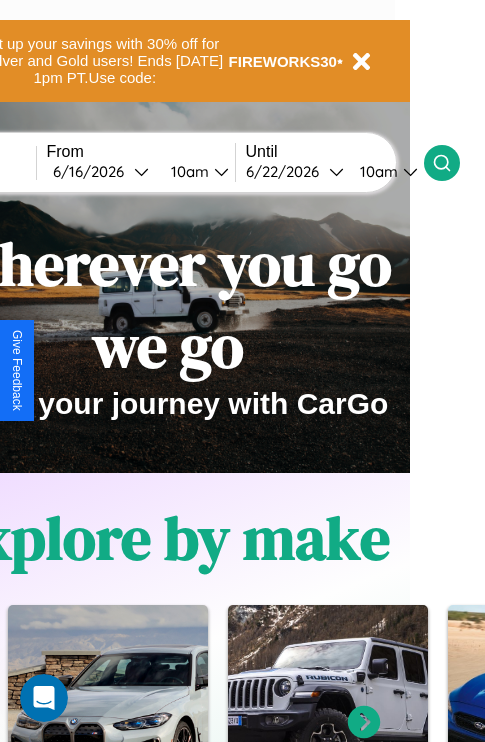click 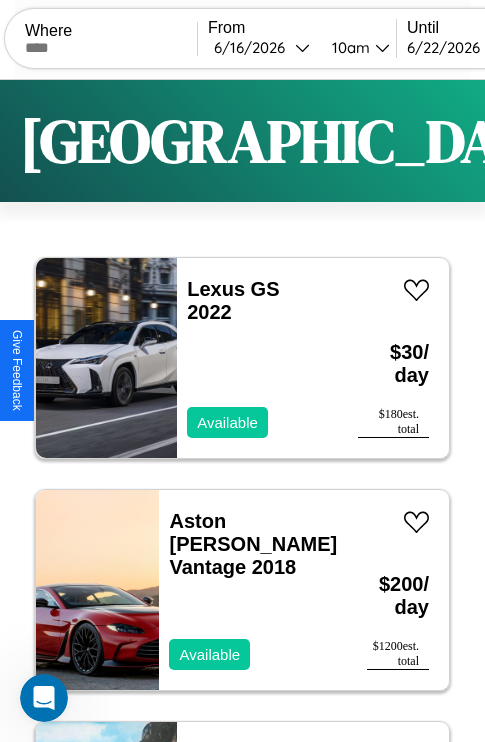 scroll, scrollTop: 95, scrollLeft: 0, axis: vertical 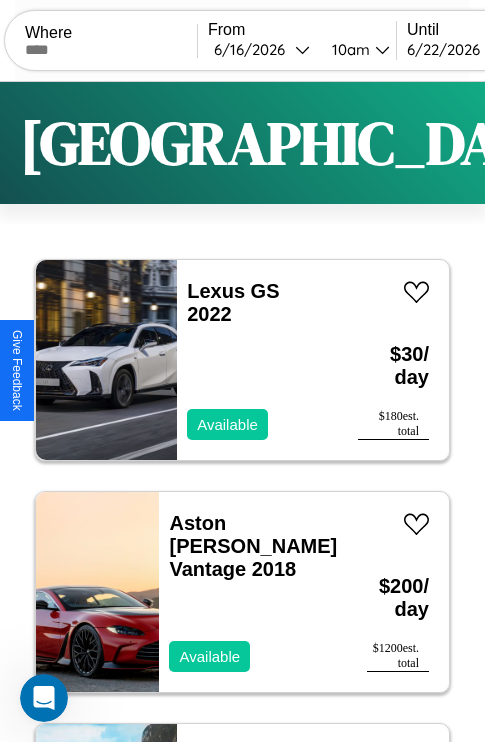 click on "Filters" at bounding box center (640, 143) 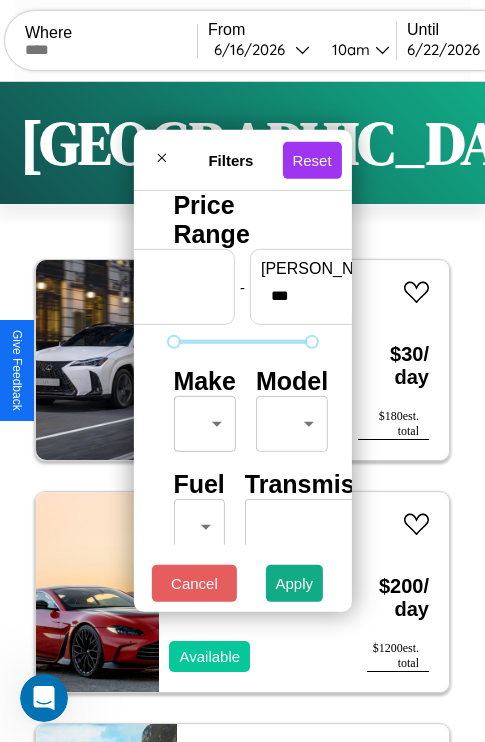 scroll, scrollTop: 162, scrollLeft: 63, axis: both 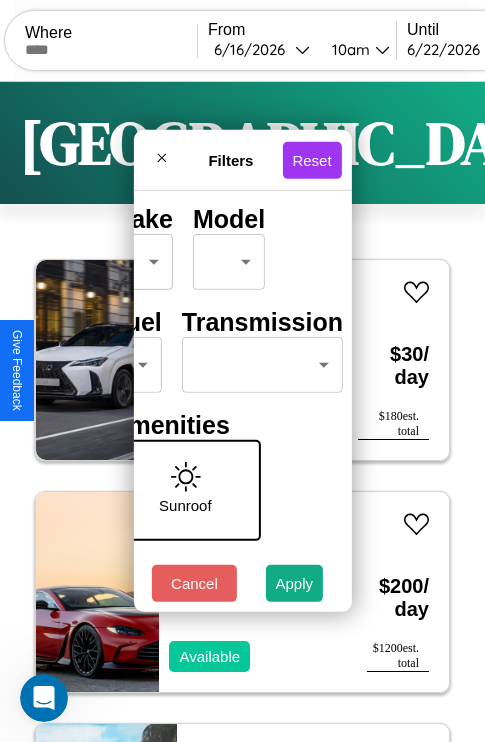 click on "CarGo Where From [DATE] 10am Until [DATE] 10am Become a Host Login Sign Up Kyoto Filters 137  cars in this area These cars can be picked up in this city. Lexus   GS   2022 Available $ 30  / day $ 180  est. total Aston [PERSON_NAME]   Vantage   2018 Available $ 200  / day $ 1200  est. total Fiat   Freemont   2024 Available $ 90  / day $ 540  est. total Lexus   GS   2017 Available $ 50  / day $ 300  est. total Tesla   Model X   2023 Available $ 90  / day $ 540  est. total Nissan   Maxima   2018 Available $ 80  / day $ 480  est. total Audi   RS e-tron GT   2023 Available $ 170  / day $ 1020  est. total Infiniti   G20   2022 Available $ 170  / day $ 1020  est. total Alfa Romeo   Milano   2022 Available $ 170  / day $ 1020  est. total Volvo   NR64   2022 Available $ 70  / day $ 420  est. total Hyundai   Excel   2023 Available $ 120  / day $ 720  est. total Aston [PERSON_NAME]   DBX   2022 Available $ 180  / day $ 1080  est. total Jaguar   F-TYPE   2020 Available $ 190  / day $ 1140  est. total Lexus   LX   2017 $" at bounding box center [242, 412] 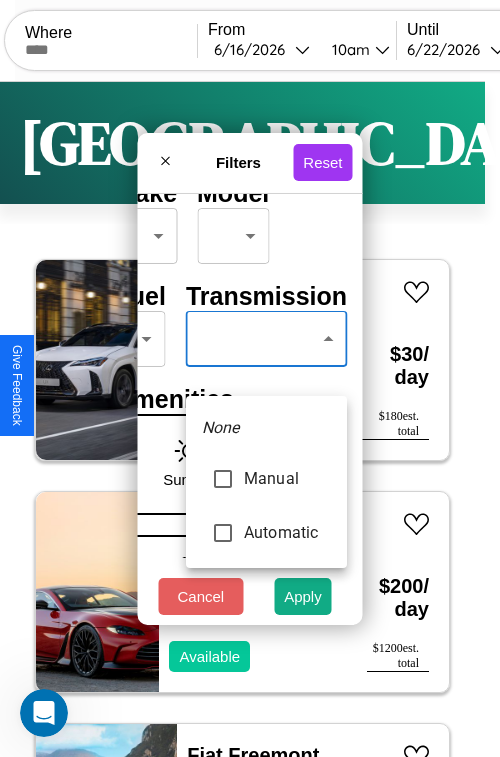 type on "*********" 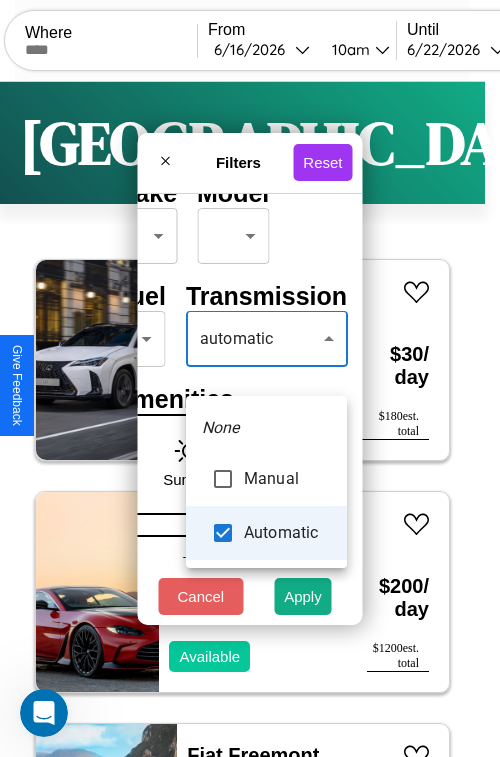 click at bounding box center [250, 378] 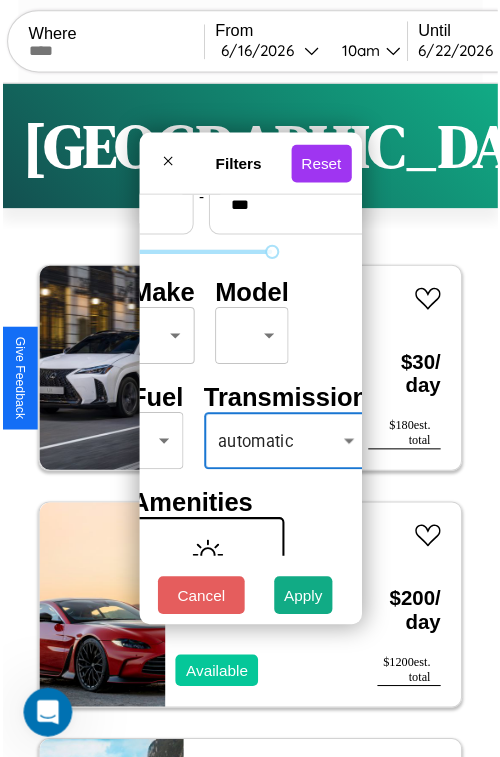 scroll, scrollTop: 59, scrollLeft: 40, axis: both 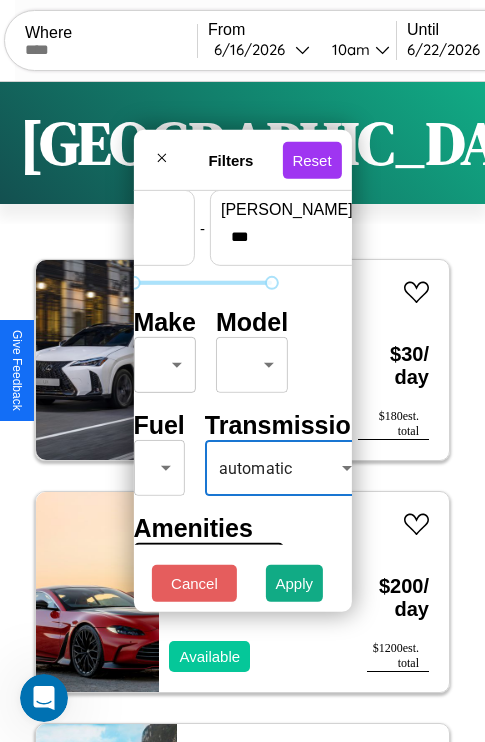 click on "CarGo Where From [DATE] 10am Until [DATE] 10am Become a Host Login Sign Up Kyoto Filters 137  cars in this area These cars can be picked up in this city. Lexus   GS   2022 Available $ 30  / day $ 180  est. total Aston [PERSON_NAME]   Vantage   2018 Available $ 200  / day $ 1200  est. total Fiat   Freemont   2024 Available $ 90  / day $ 540  est. total Lexus   GS   2017 Available $ 50  / day $ 300  est. total Tesla   Model X   2023 Available $ 90  / day $ 540  est. total Nissan   Maxima   2018 Available $ 80  / day $ 480  est. total Audi   RS e-tron GT   2023 Available $ 170  / day $ 1020  est. total Infiniti   G20   2022 Available $ 170  / day $ 1020  est. total Alfa Romeo   Milano   2022 Available $ 170  / day $ 1020  est. total Volvo   NR64   2022 Available $ 70  / day $ 420  est. total Hyundai   Excel   2023 Available $ 120  / day $ 720  est. total Aston [PERSON_NAME]   DBX   2022 Available $ 180  / day $ 1080  est. total Jaguar   F-TYPE   2020 Available $ 190  / day $ 1140  est. total Lexus   LX   2017 $" at bounding box center (242, 412) 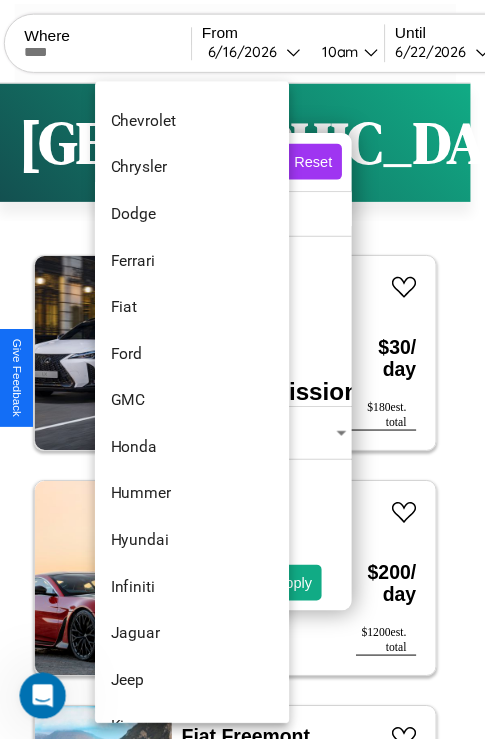 scroll, scrollTop: 518, scrollLeft: 0, axis: vertical 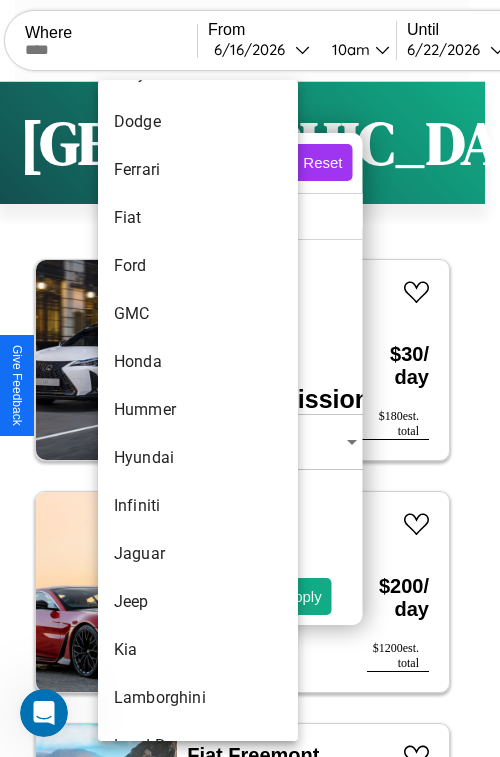 click on "Hummer" at bounding box center (198, 410) 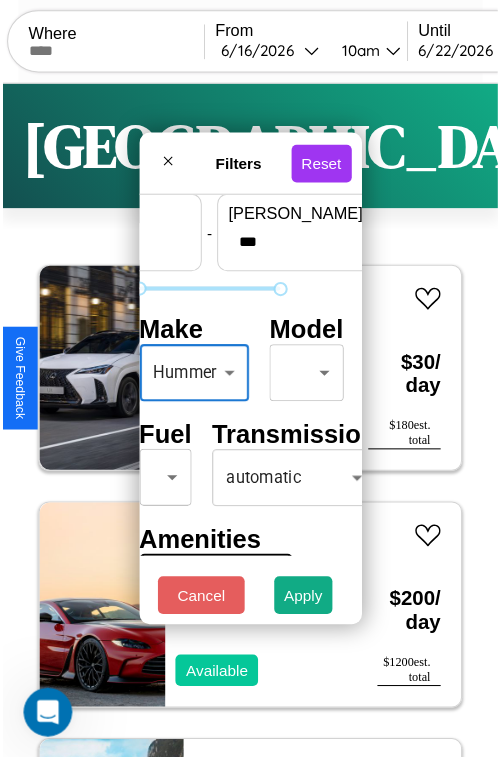 scroll, scrollTop: 1014, scrollLeft: 40, axis: both 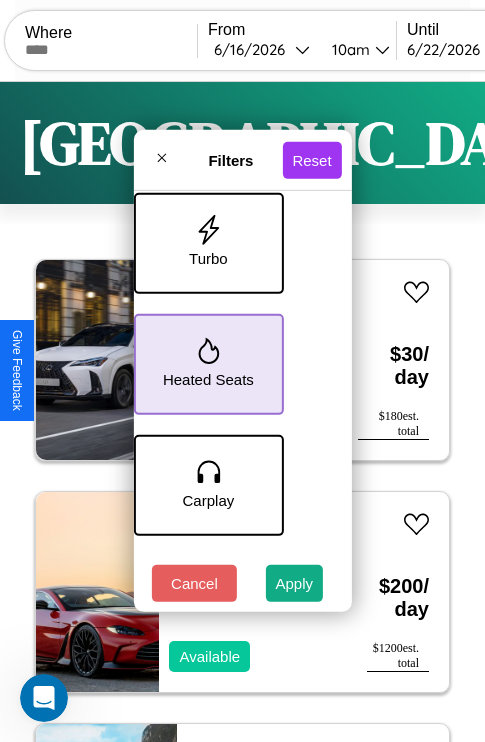 click 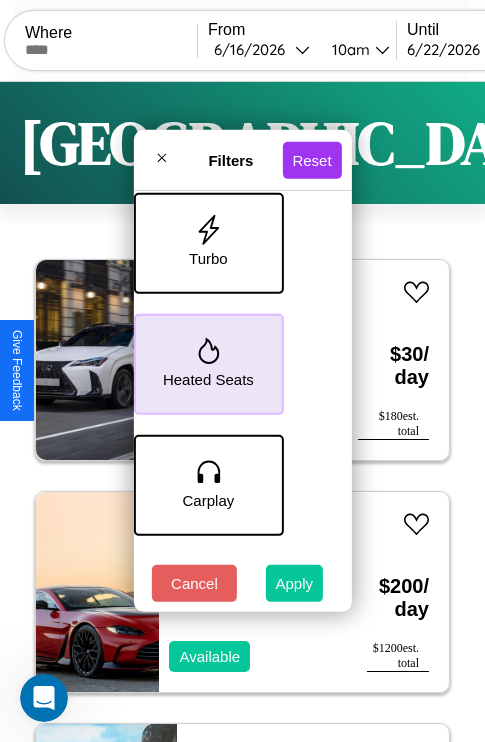 click on "Apply" at bounding box center [295, 583] 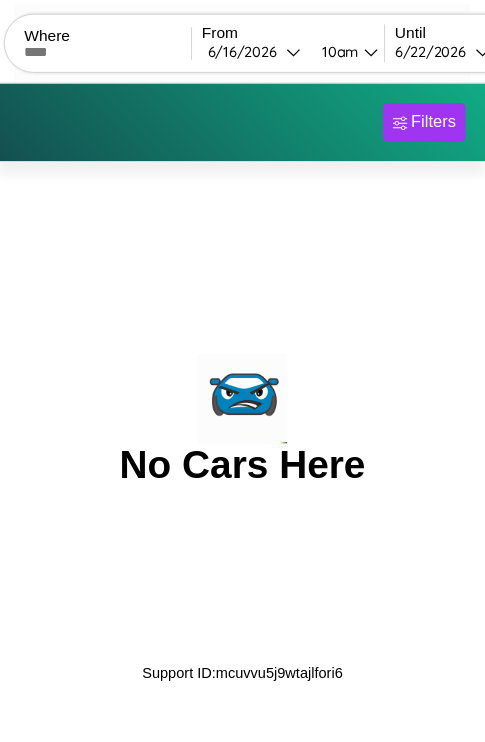 scroll, scrollTop: 0, scrollLeft: 0, axis: both 